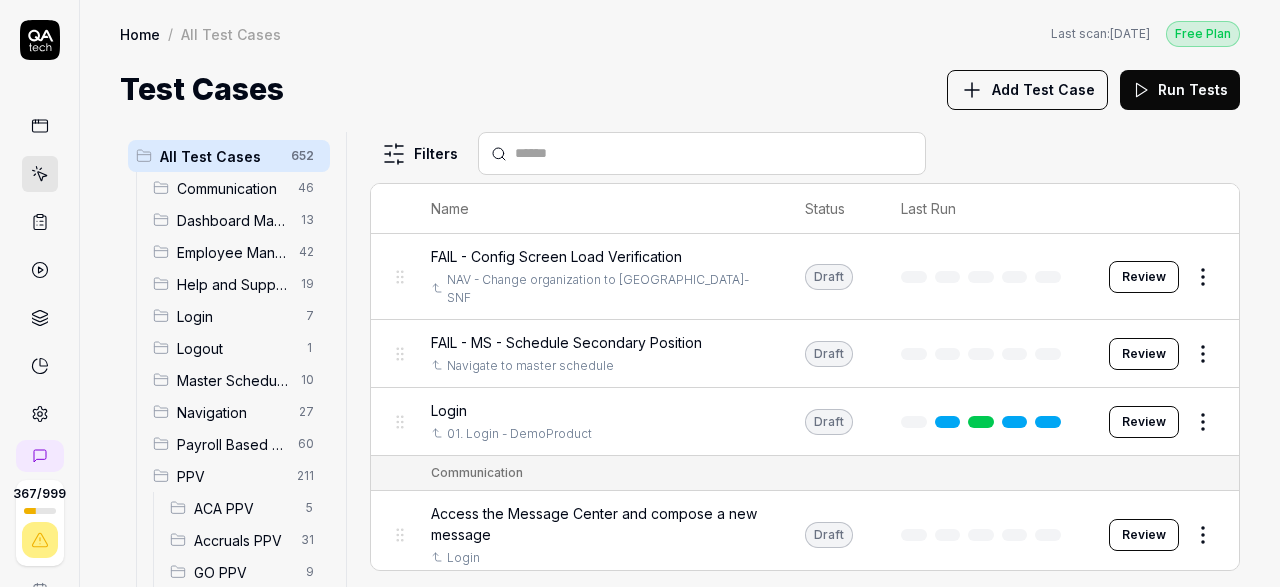 scroll, scrollTop: 0, scrollLeft: 0, axis: both 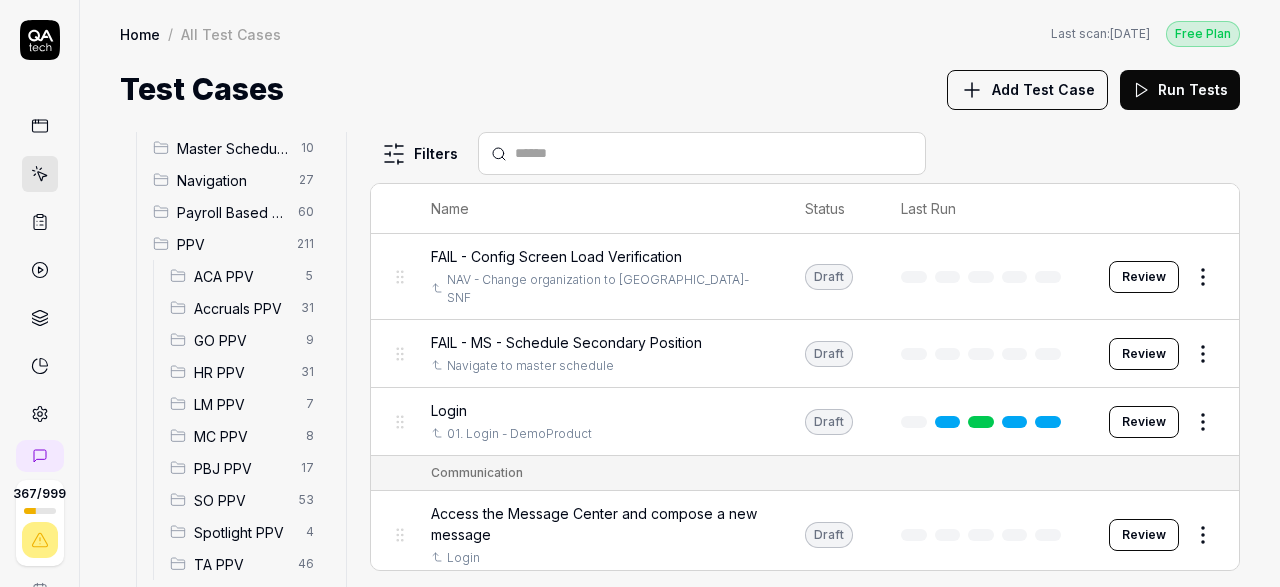 click on "ACA PPV" at bounding box center (244, 276) 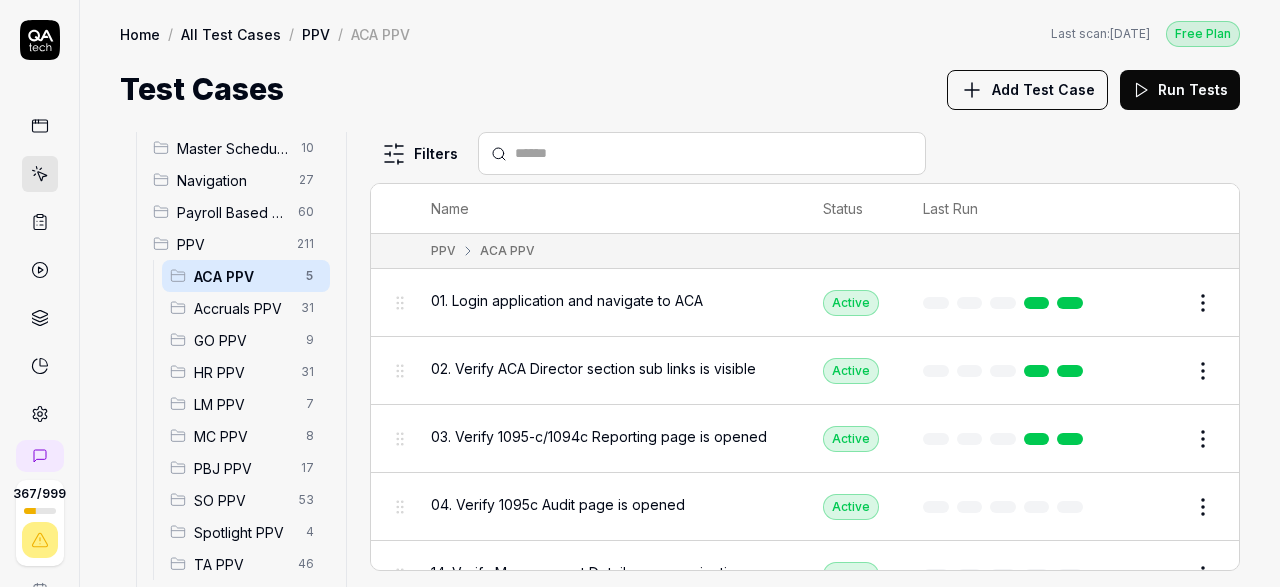 scroll, scrollTop: 33, scrollLeft: 0, axis: vertical 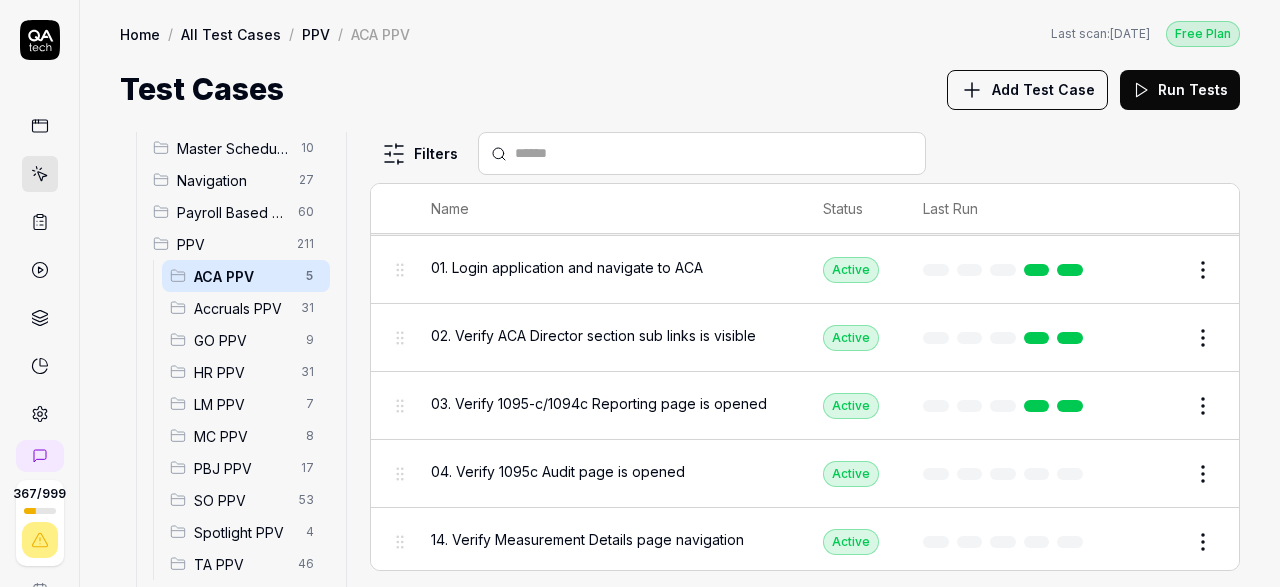 click on "Edit" at bounding box center (1155, 542) 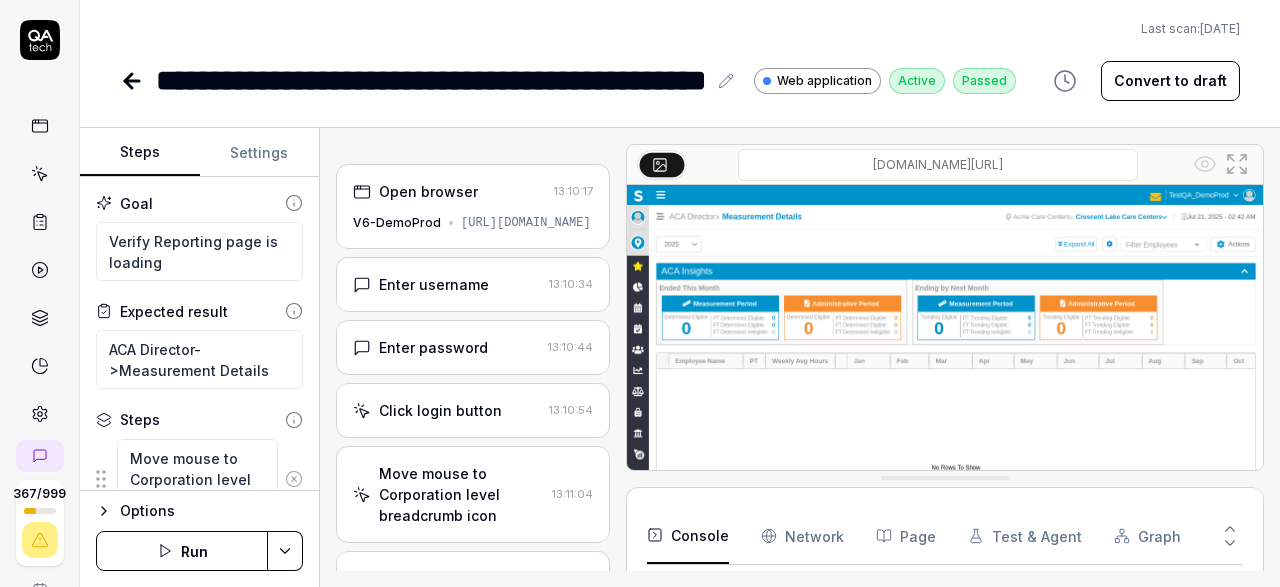 scroll, scrollTop: 130, scrollLeft: 0, axis: vertical 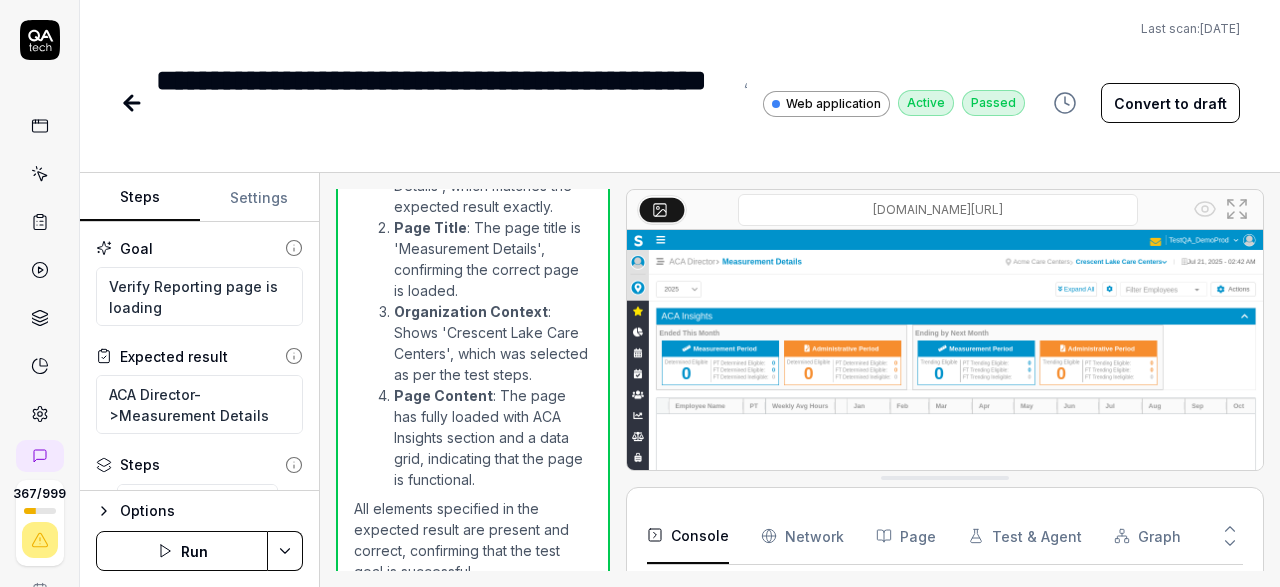 click 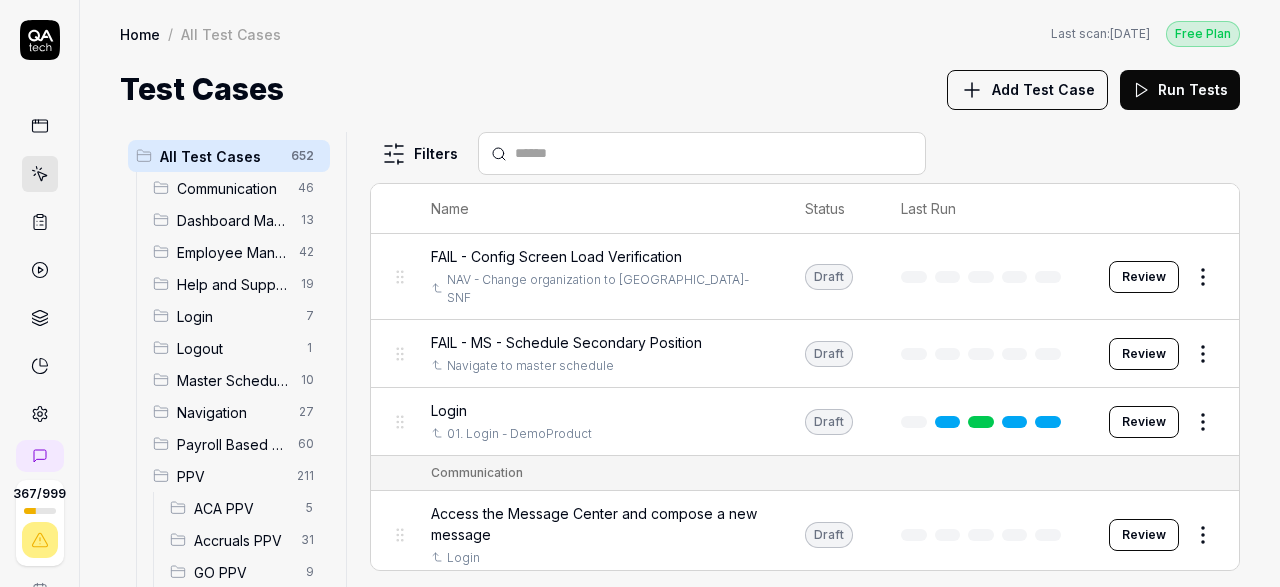 click on "ACA PPV" at bounding box center [244, 508] 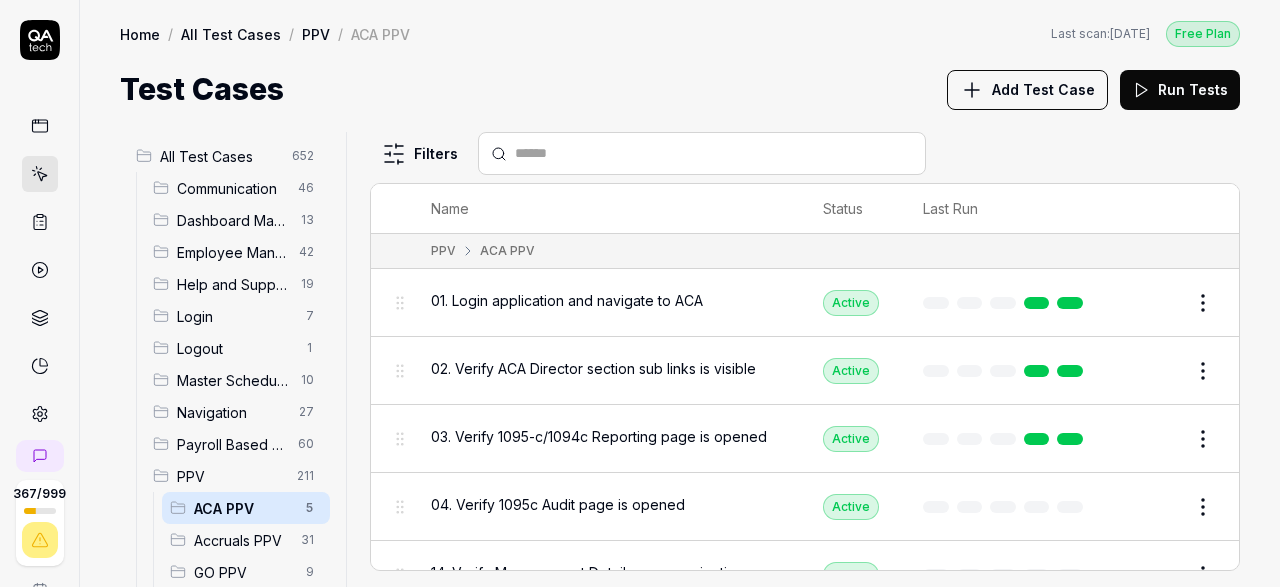 scroll, scrollTop: 33, scrollLeft: 0, axis: vertical 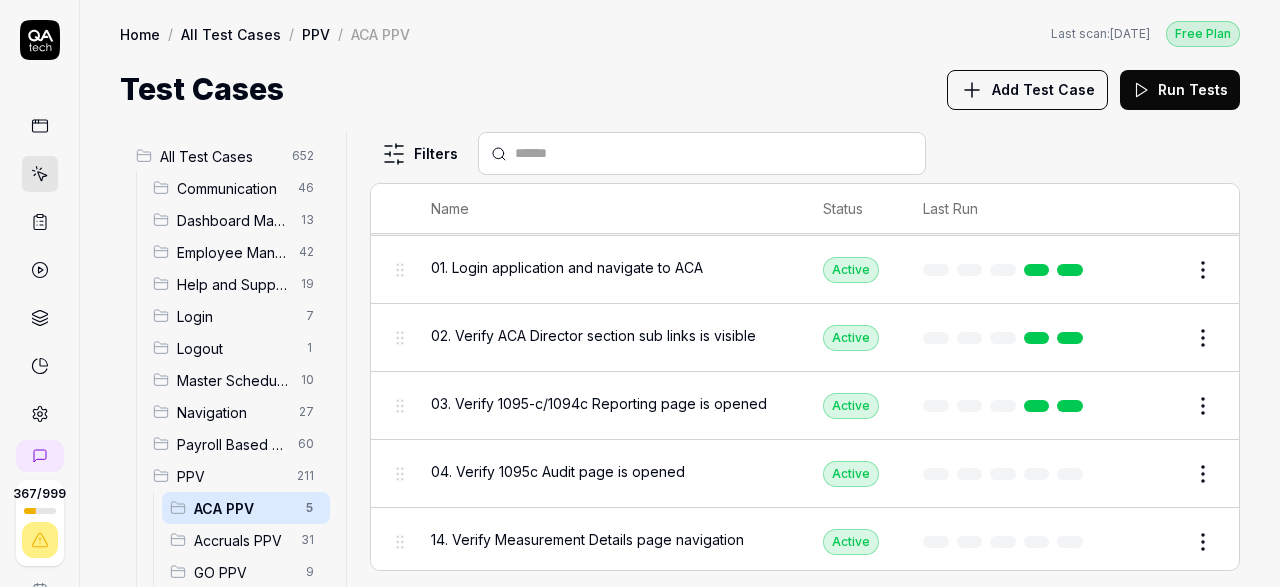 click on "ACA PPV" at bounding box center [244, 508] 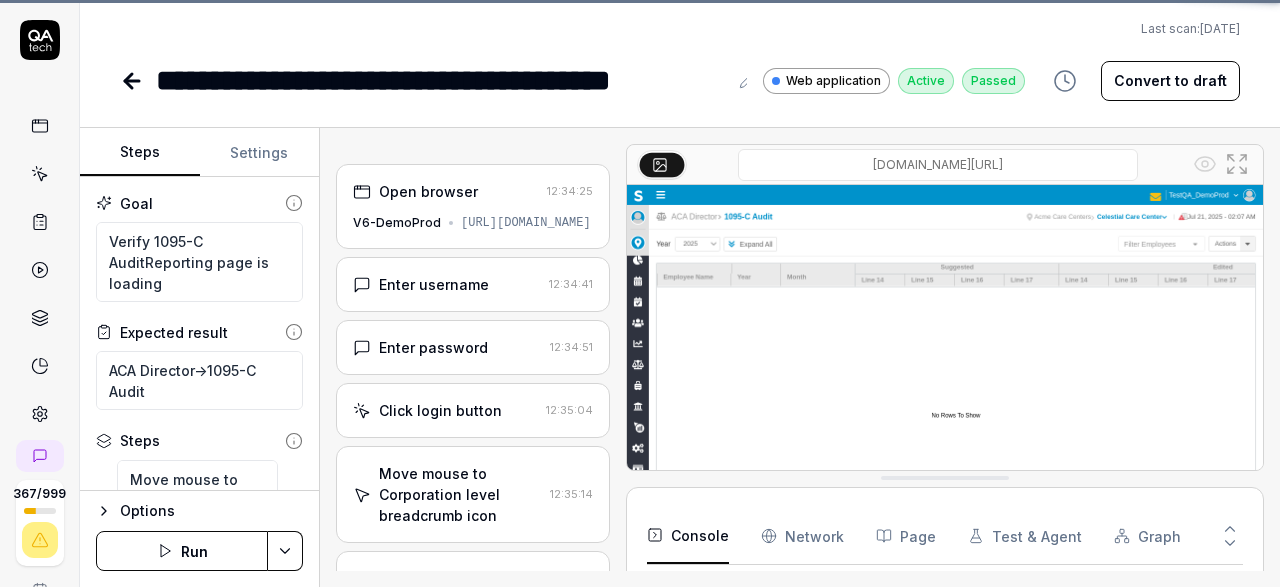 scroll, scrollTop: 261, scrollLeft: 0, axis: vertical 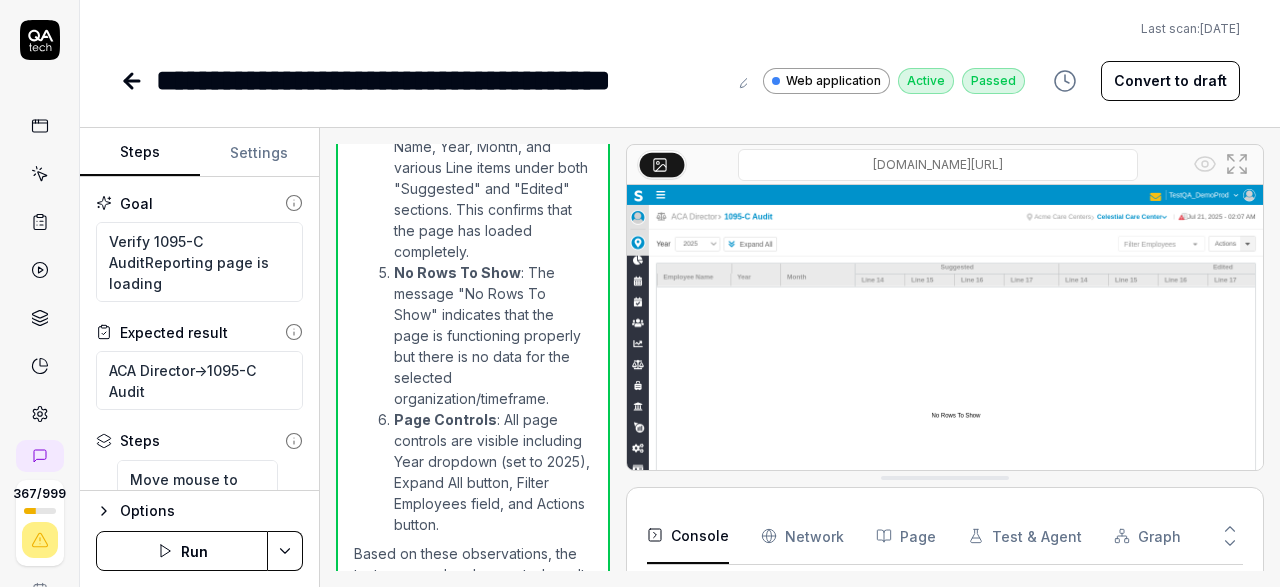 click 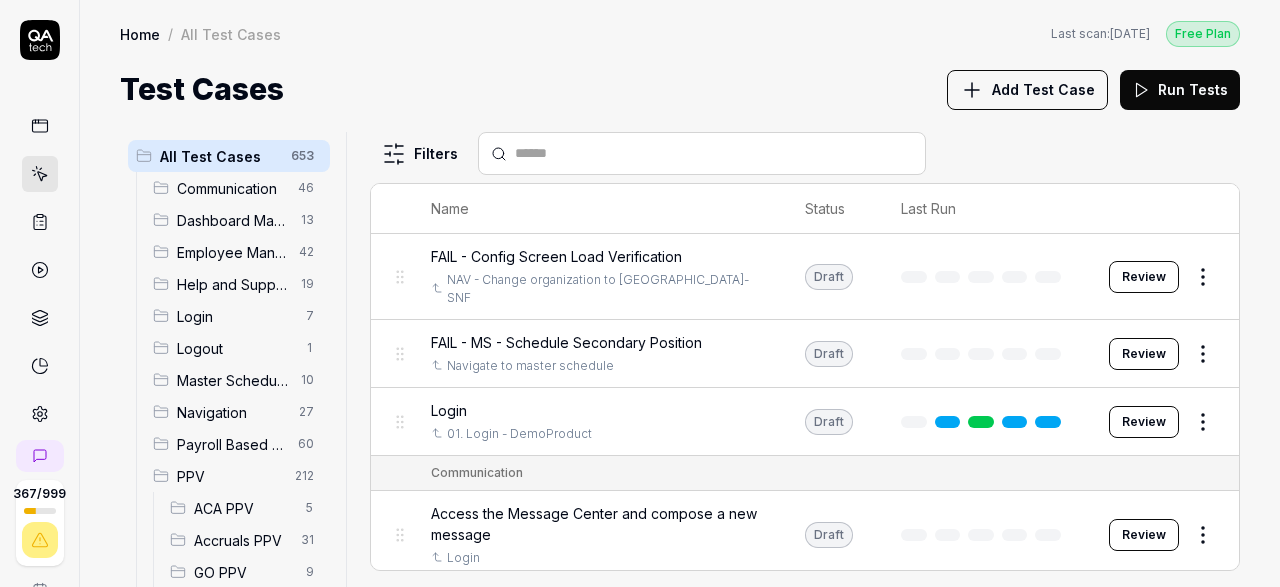 click on "ACA PPV" at bounding box center (244, 508) 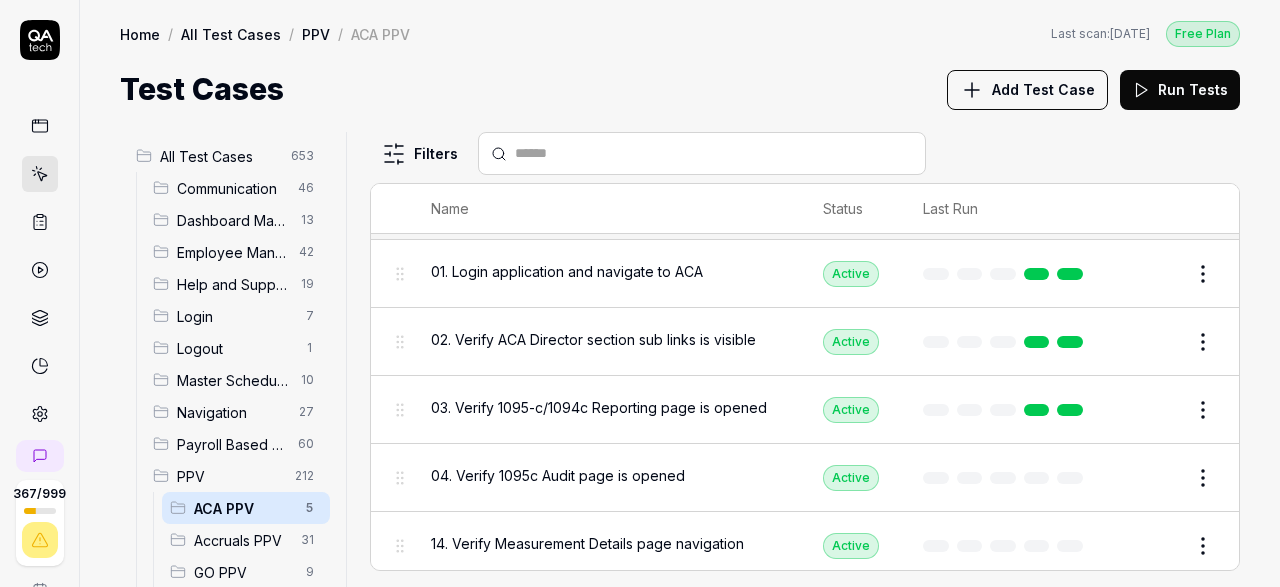 scroll, scrollTop: 33, scrollLeft: 0, axis: vertical 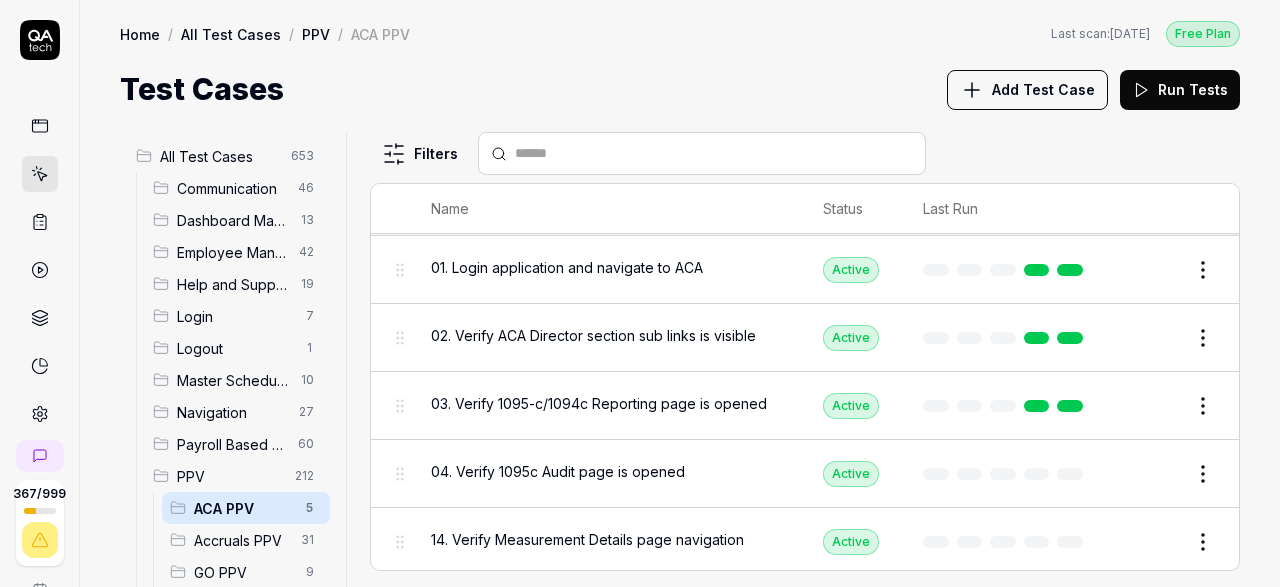 click on "367  /  999 s S Home / All Test Cases / PPV / ACA PPV Free Plan Home / All Test Cases / PPV / ACA PPV Last scan:  [DATE] Free Plan Test Cases Add Test Case Run Tests All Test Cases 653 Communication 46 Dashboard Management 13 Employee Management 42 Help and Support 19 Login 7 Logout 1 Master Schedule 10 Navigation 27 Payroll Based Journal 60 PPV 212 ACA PPV 5 Accruals PPV 31 GO PPV 9 HR PPV 31 LM PPV 7 MC PPV 8 PBJ PPV 17 SO PPV 54 Spotlight PPV 4 TA PPV 46 Reporting 6 Schedule Optimizer 7 Screen Loads 7 TestPPV 0 Time & Attendance 192 User Profile 1 Filters Name Status Last Run PPV ACA PPV 01. Login application and navigate to  ACA Active Edit 02. Verify ACA Director section sub links is visible Active Edit 03. Verify 1095-c/1094c Reporting page is opened Active Edit 04. Verify 1095c Audit  page is opened Active Edit 14. Verify Measurement Details page navigation Active Edit
*" at bounding box center [640, 293] 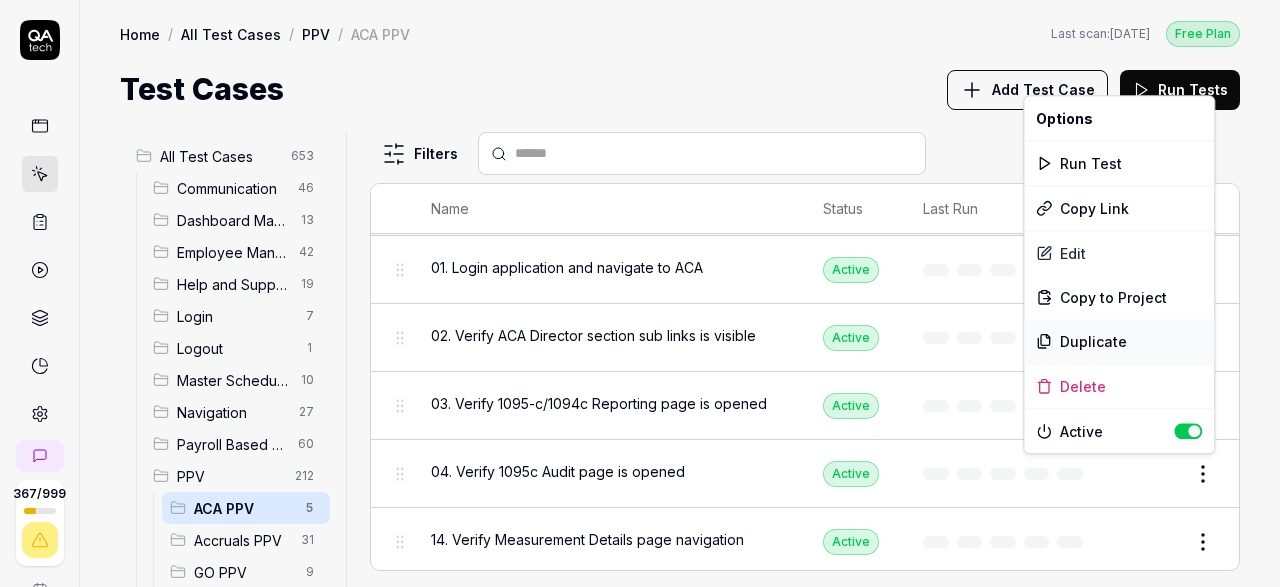 click on "Duplicate" at bounding box center (1119, 341) 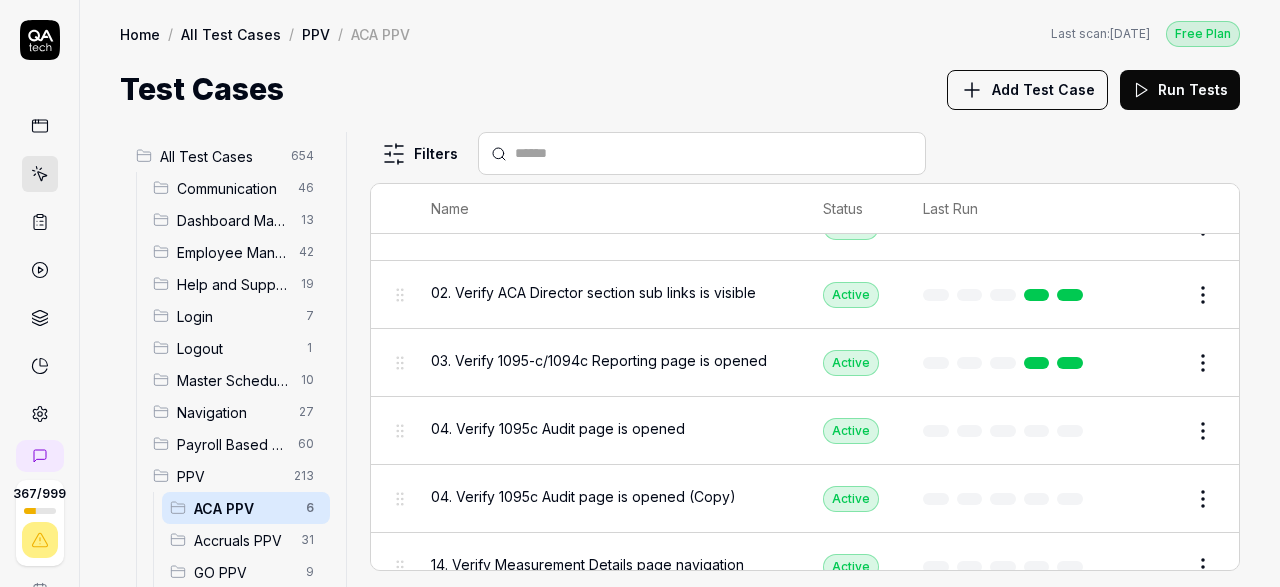 scroll, scrollTop: 101, scrollLeft: 0, axis: vertical 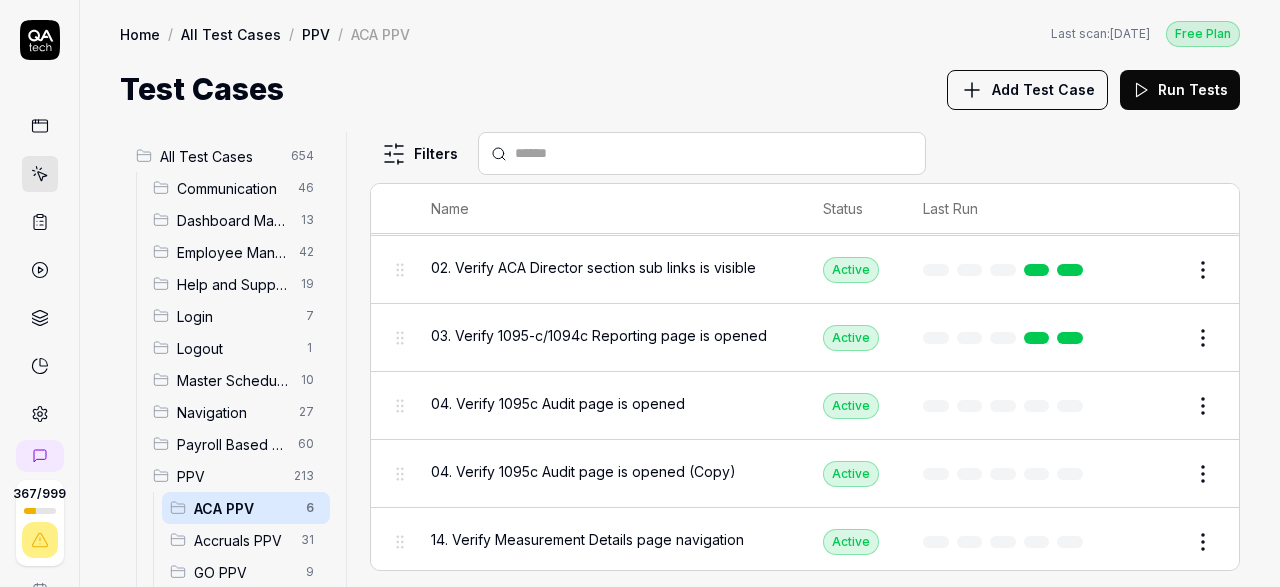 click on "Edit" at bounding box center [1155, 474] 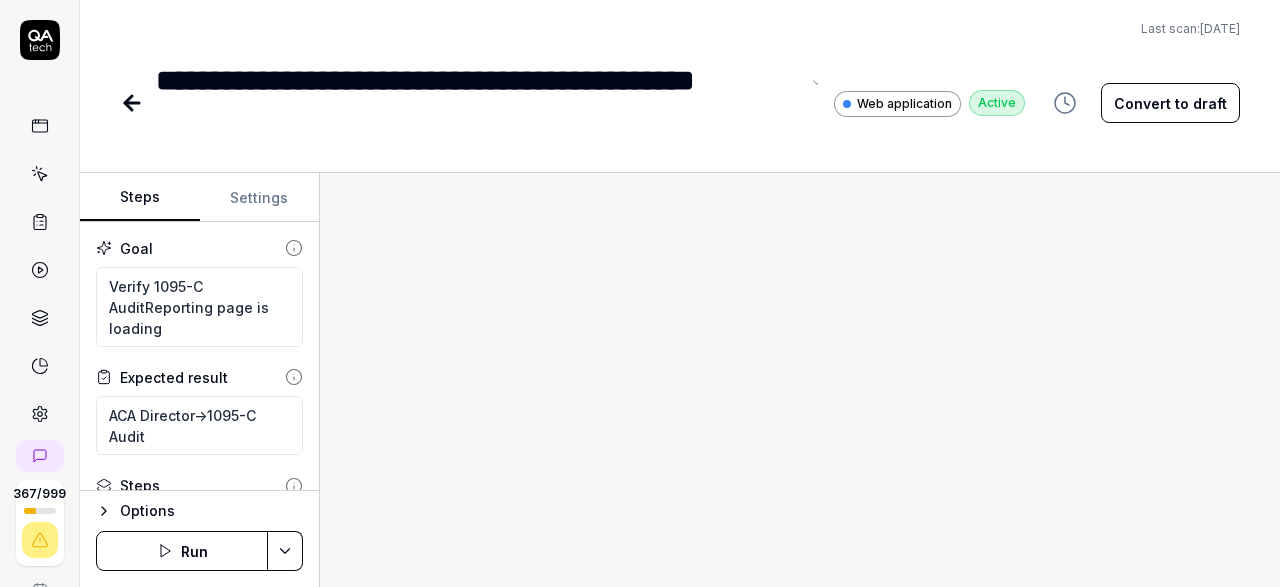 drag, startPoint x: 291, startPoint y: 132, endPoint x: 119, endPoint y: 87, distance: 177.7892 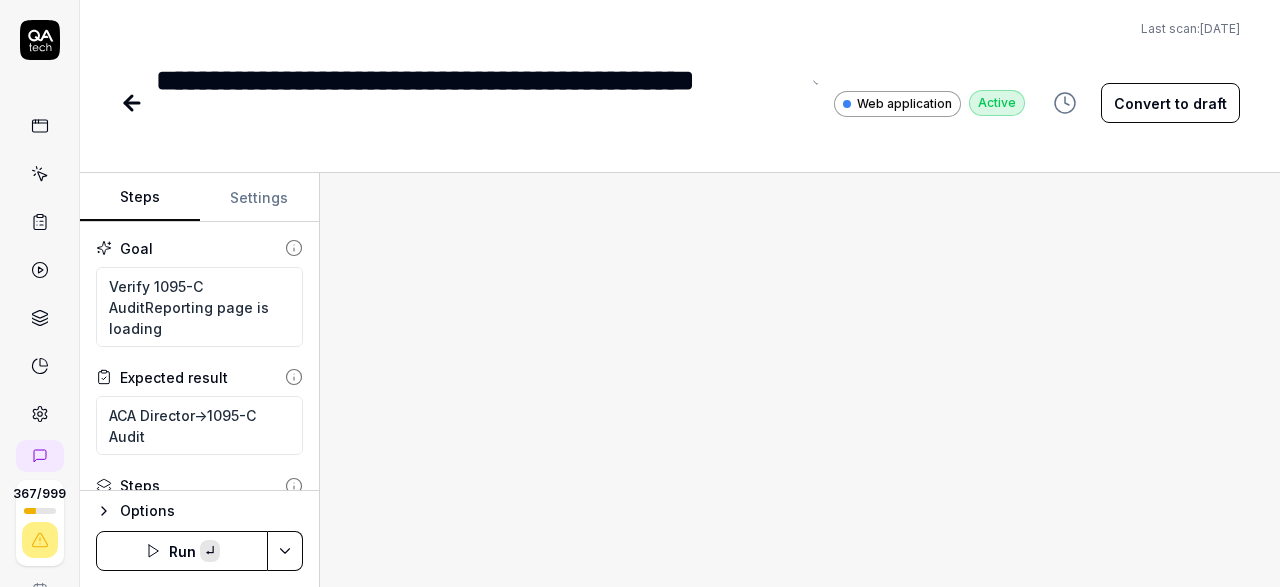 paste 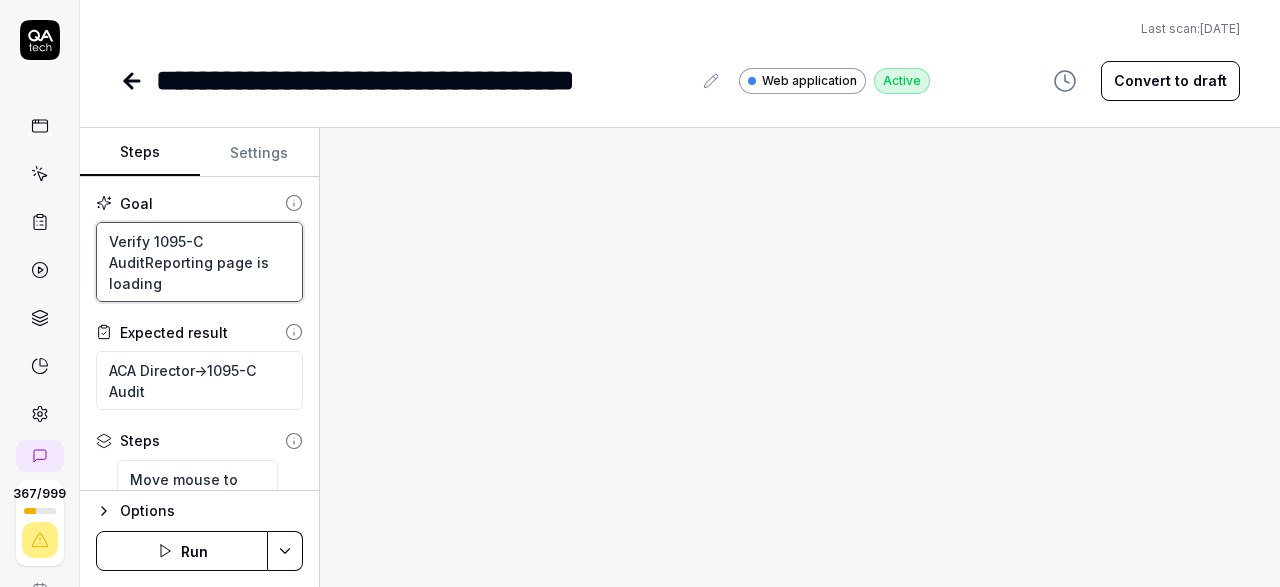 drag, startPoint x: 153, startPoint y: 239, endPoint x: 213, endPoint y: 271, distance: 68 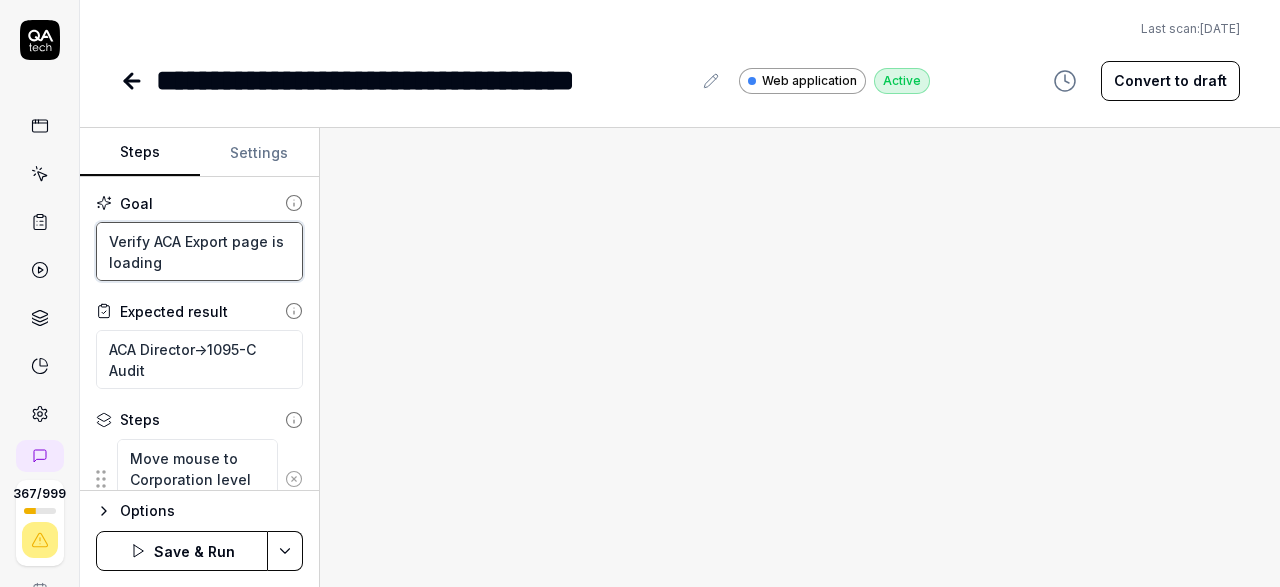 type on "Verify ACA Export page is loading" 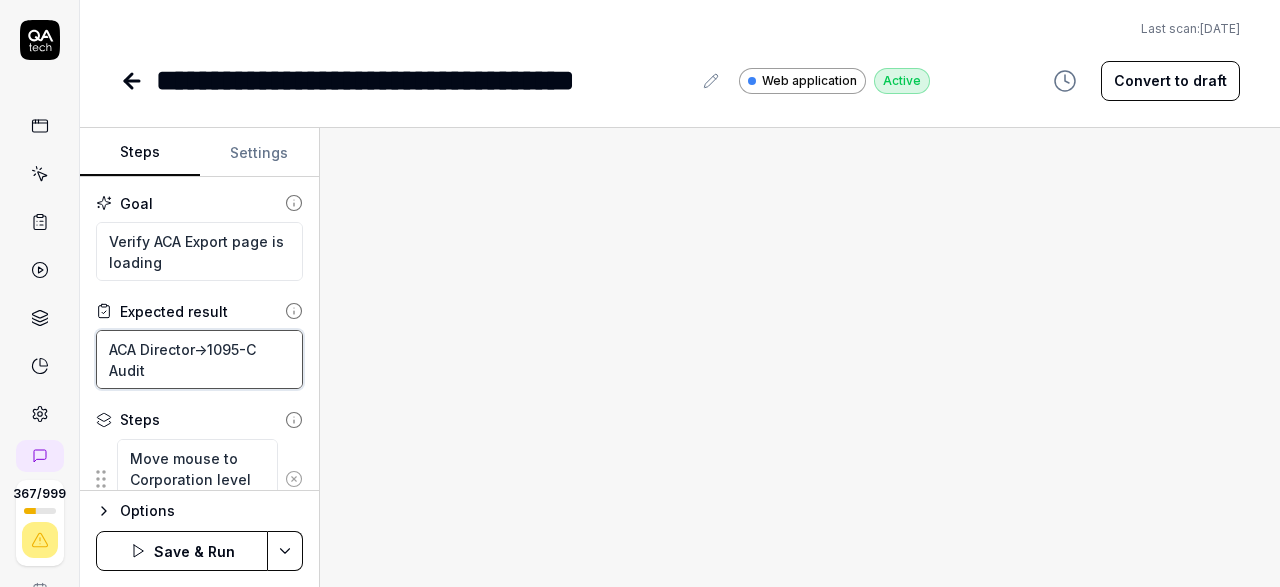drag, startPoint x: 211, startPoint y: 347, endPoint x: 251, endPoint y: 368, distance: 45.17743 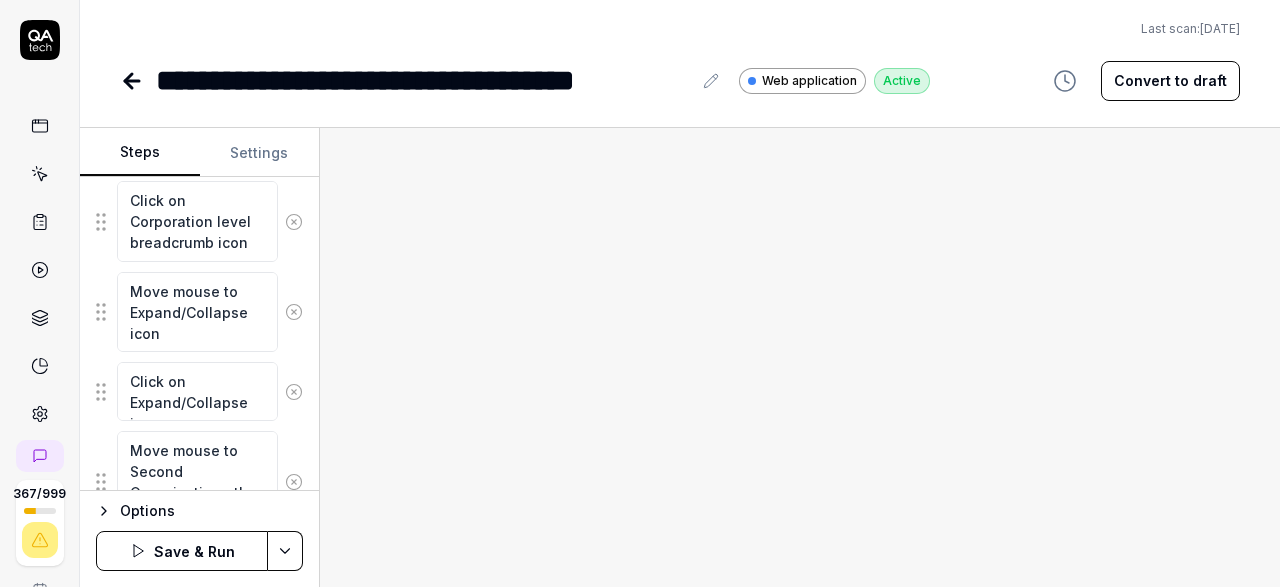 scroll, scrollTop: 464, scrollLeft: 0, axis: vertical 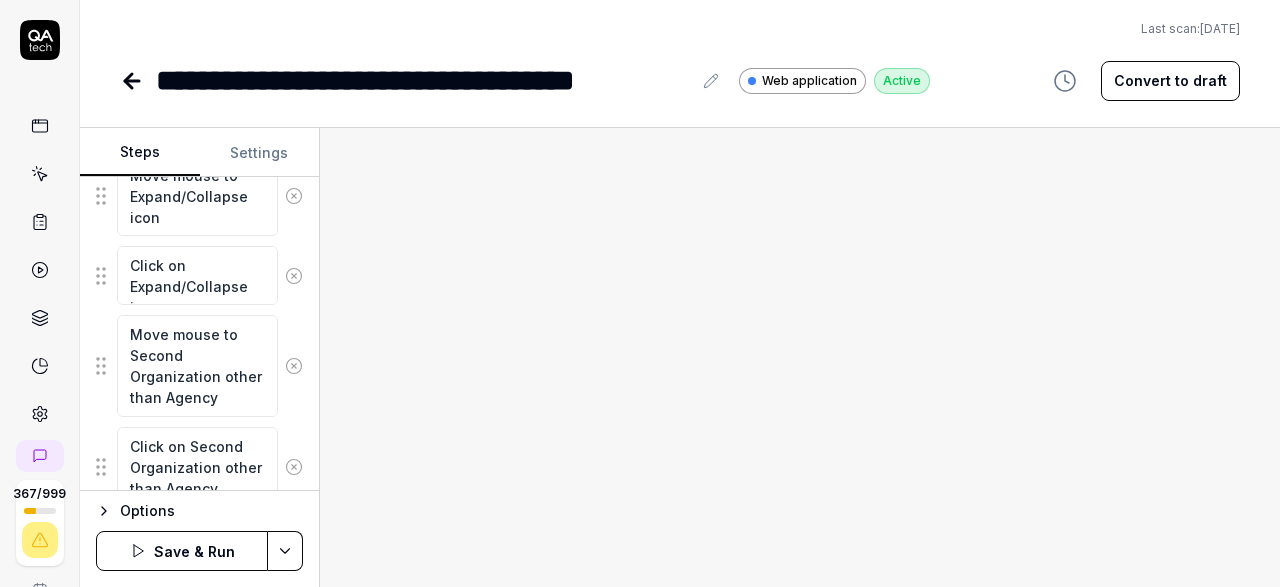 type on "ACA Director->ACA Export" 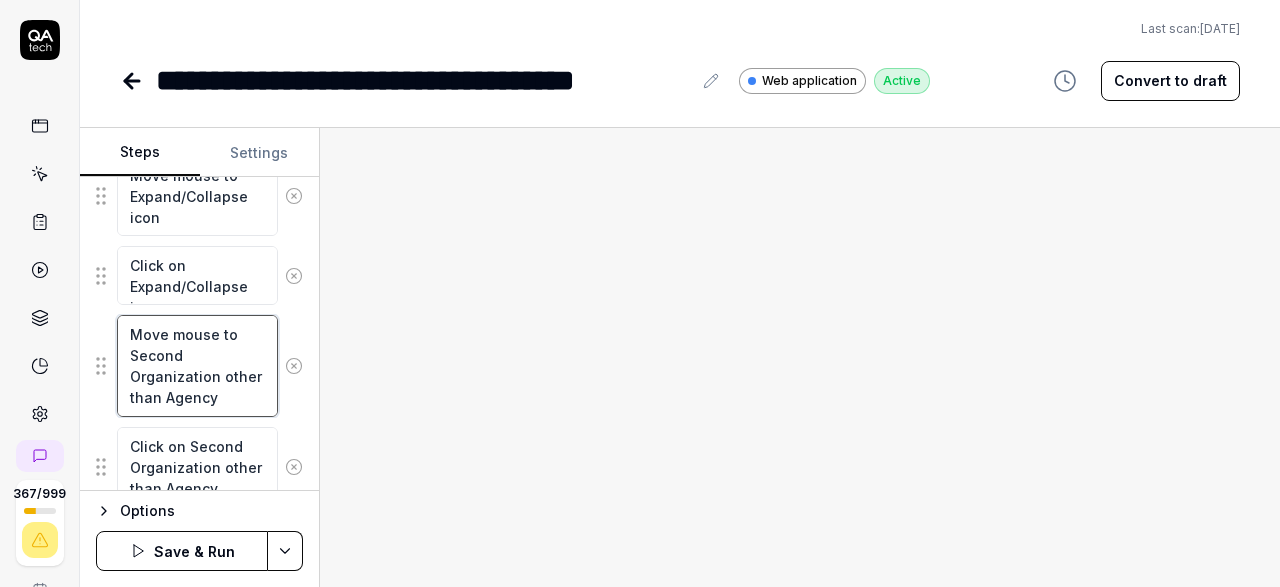drag, startPoint x: 237, startPoint y: 399, endPoint x: 219, endPoint y: 331, distance: 70.34202 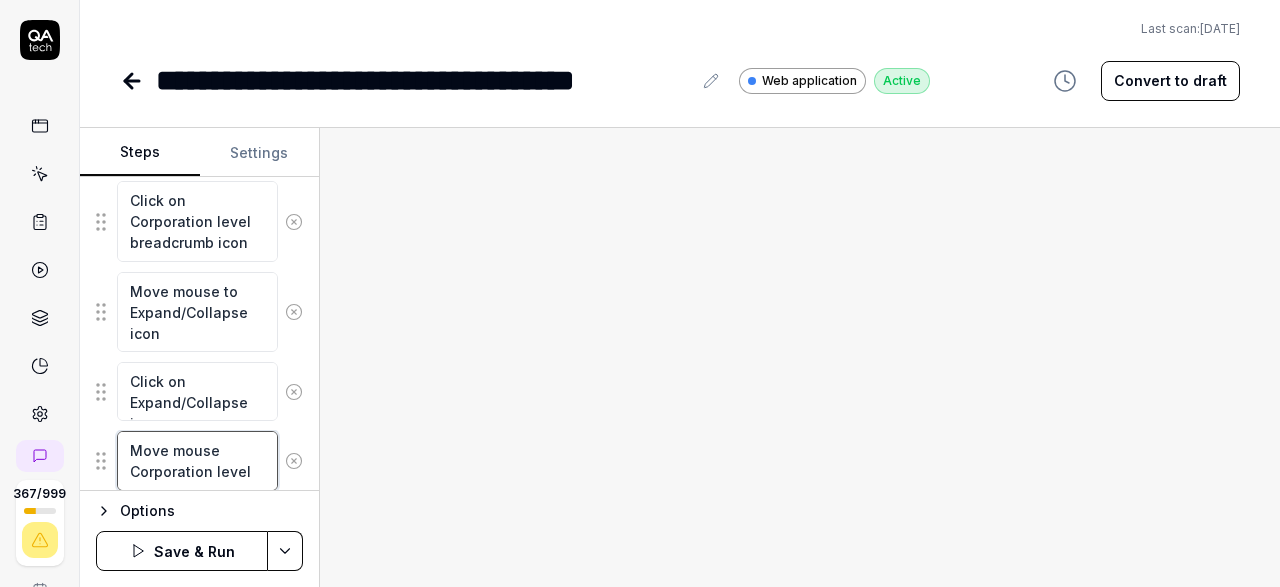 scroll, scrollTop: 464, scrollLeft: 0, axis: vertical 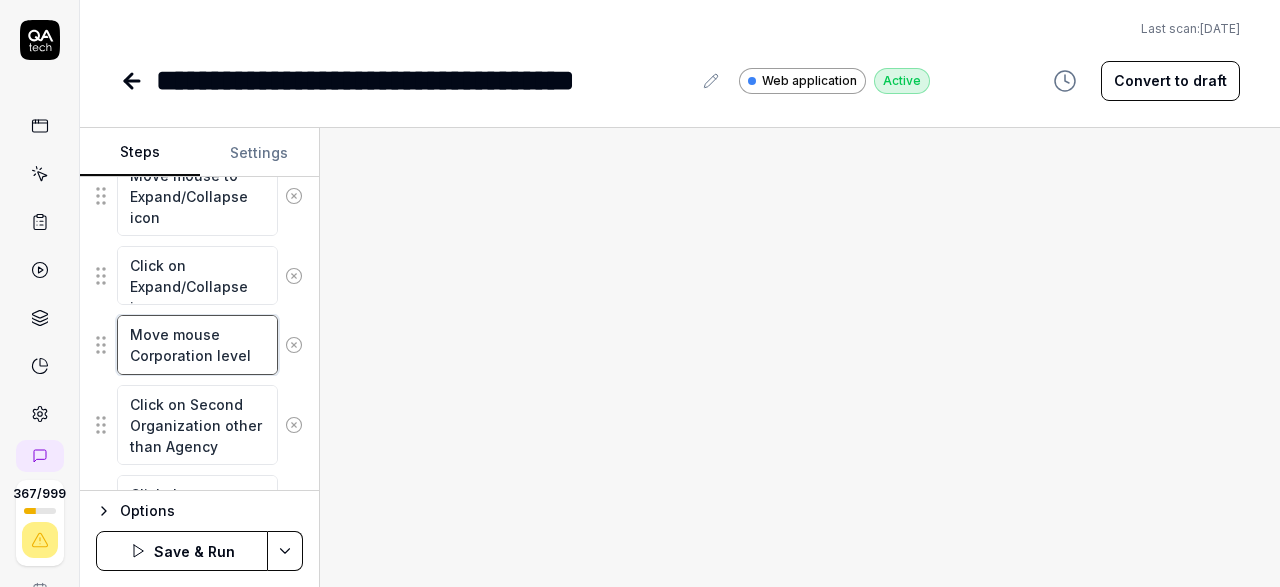 type on "Move mouse Corporation level" 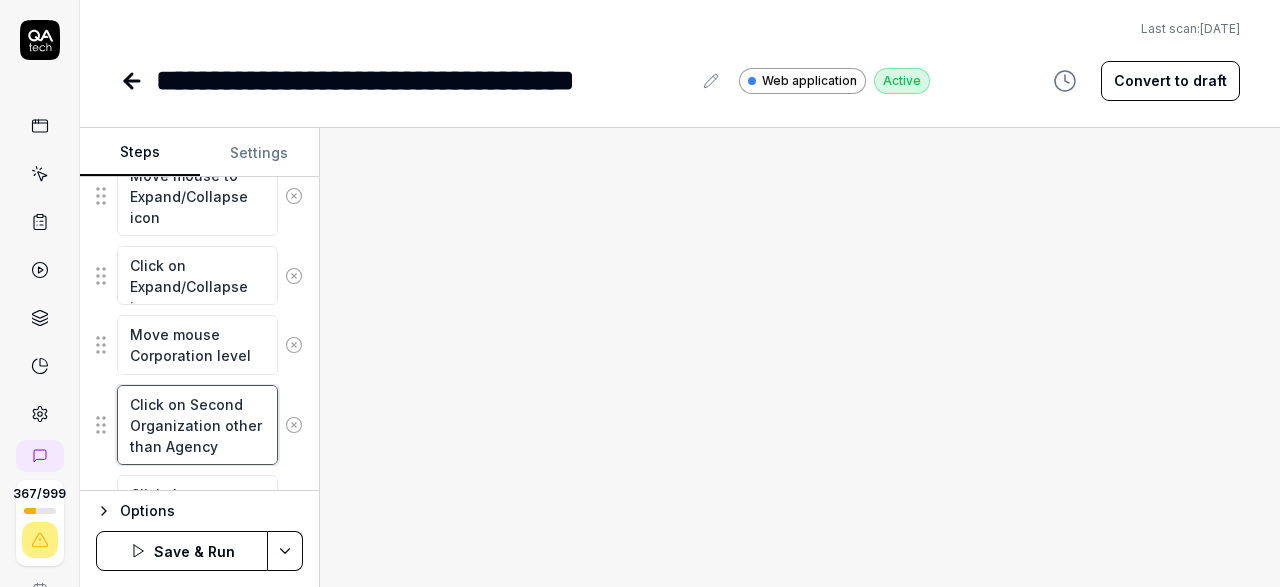 click on "Click on Second Organization other than Agency" at bounding box center [197, 425] 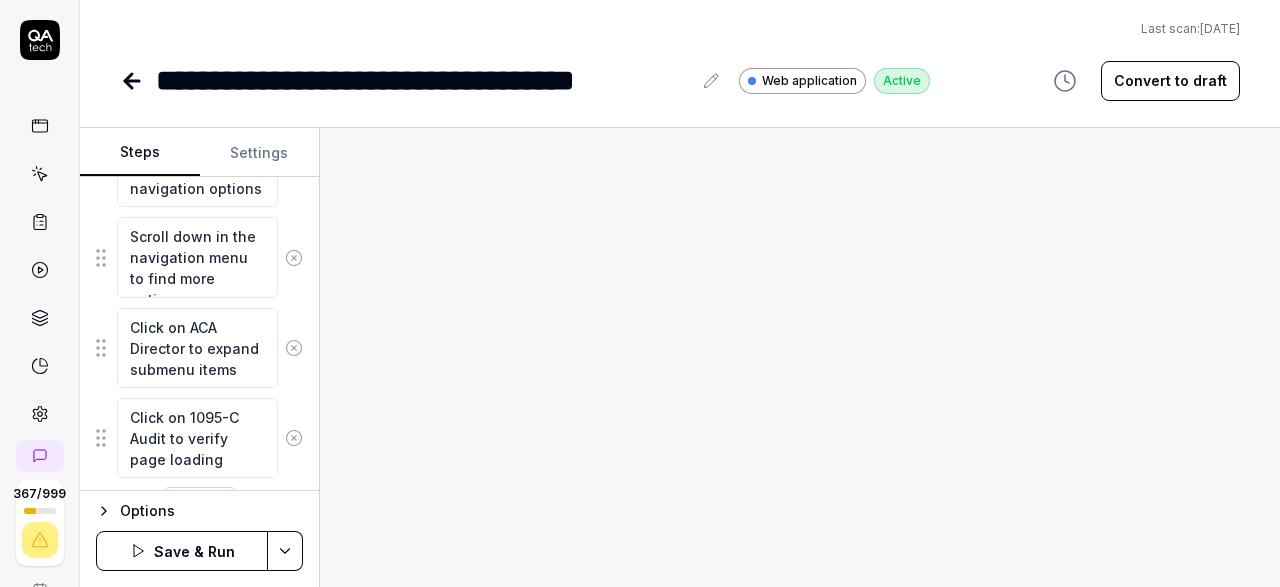 scroll, scrollTop: 855, scrollLeft: 0, axis: vertical 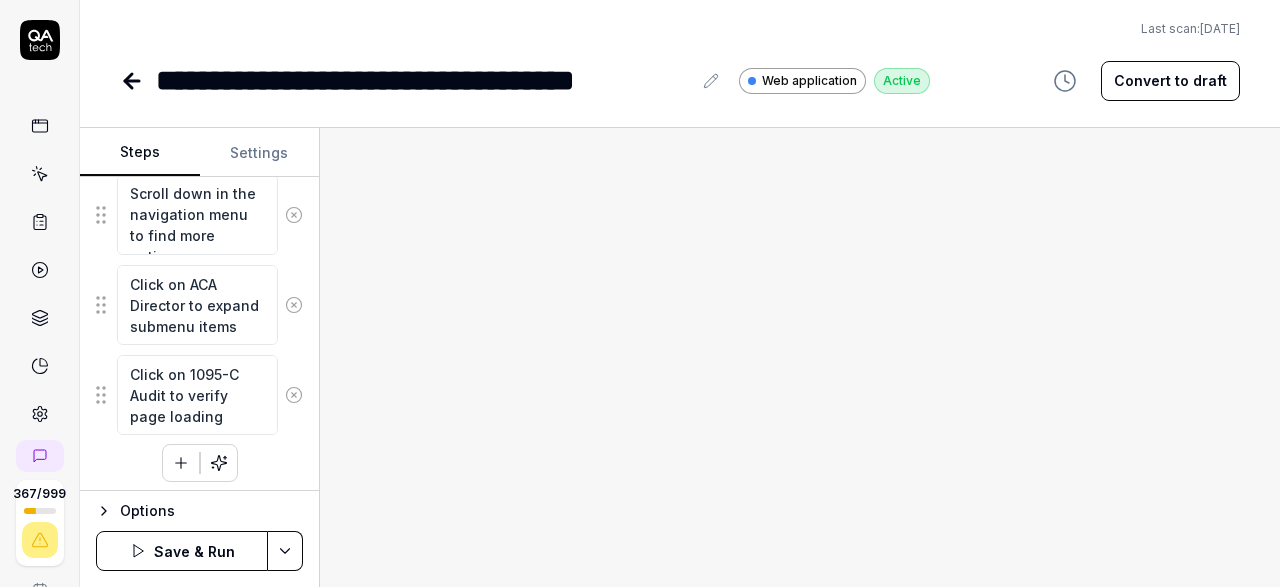 type on "Click on Corporation level" 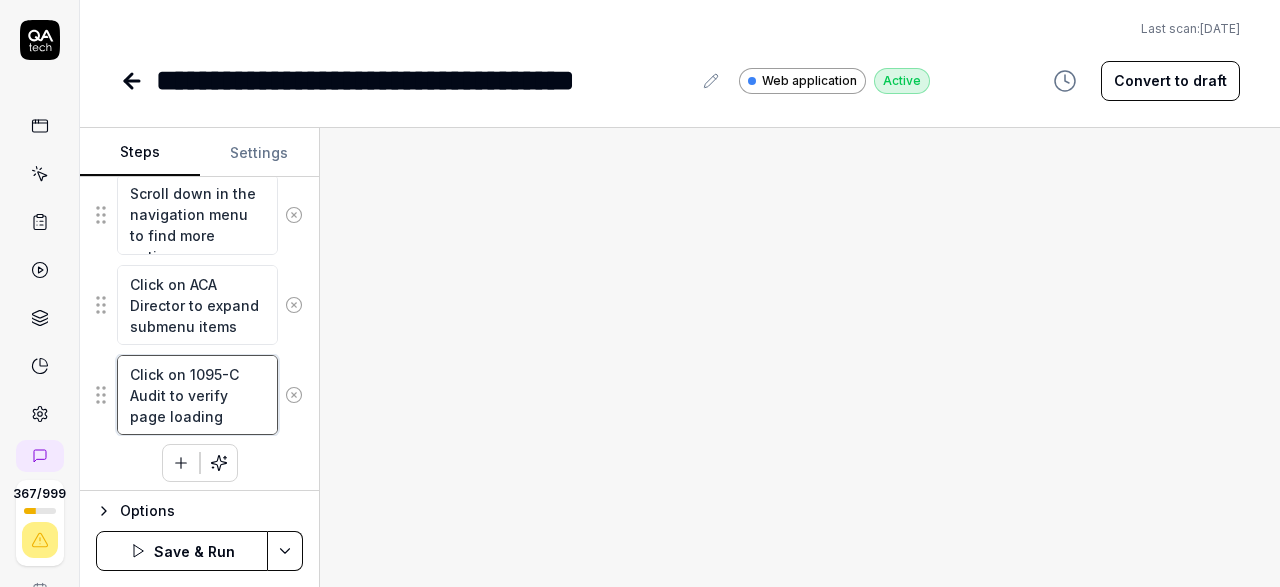 click on "Click on 1095-C Audit to verify page loading" at bounding box center [197, 395] 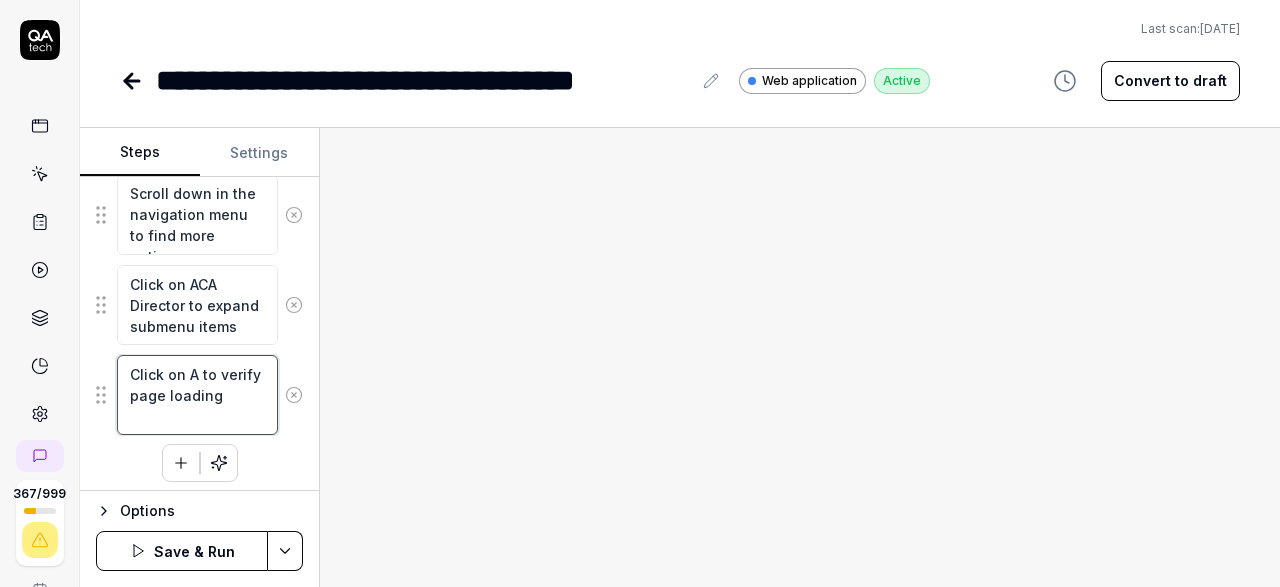 scroll, scrollTop: 834, scrollLeft: 0, axis: vertical 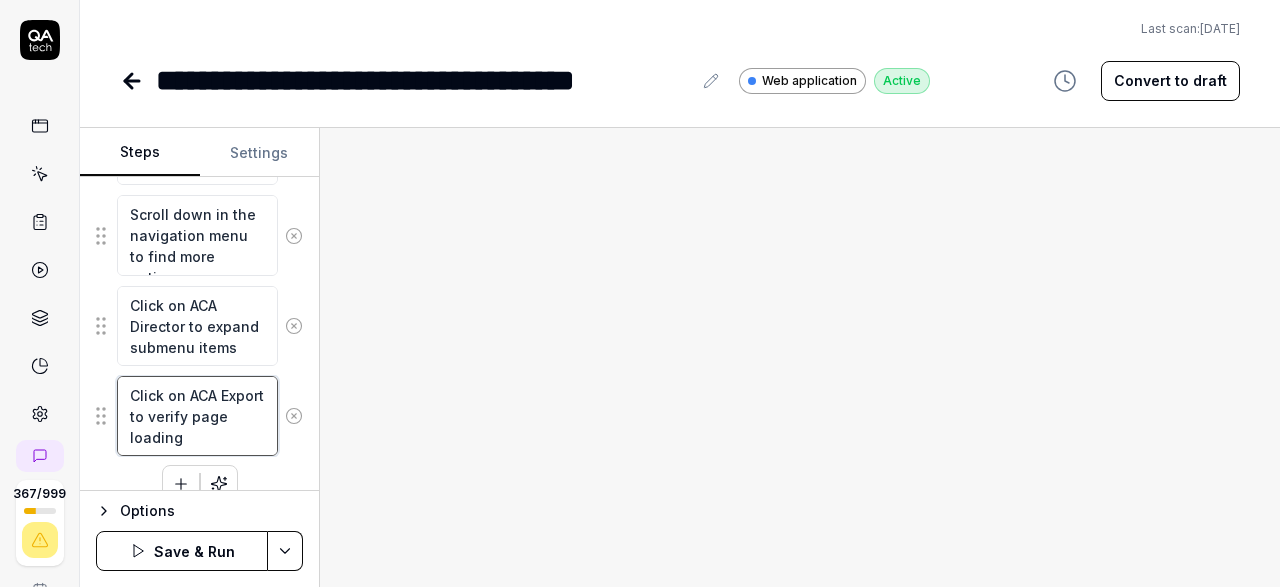 type on "Click on ACA Export to verify page loading" 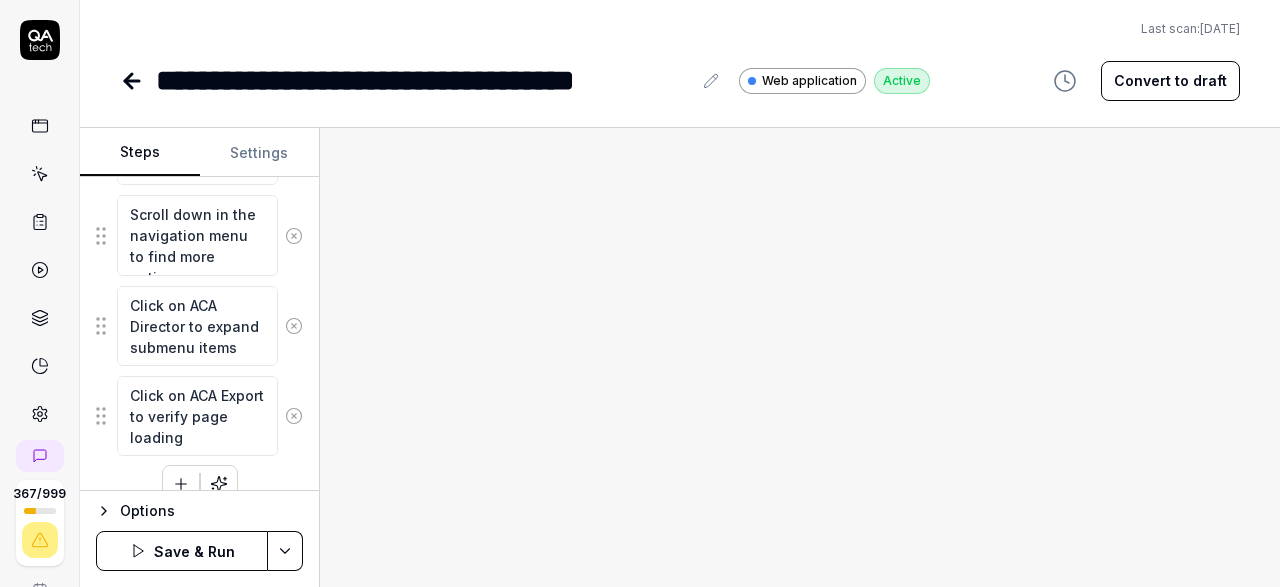 click on "**********" at bounding box center (640, 293) 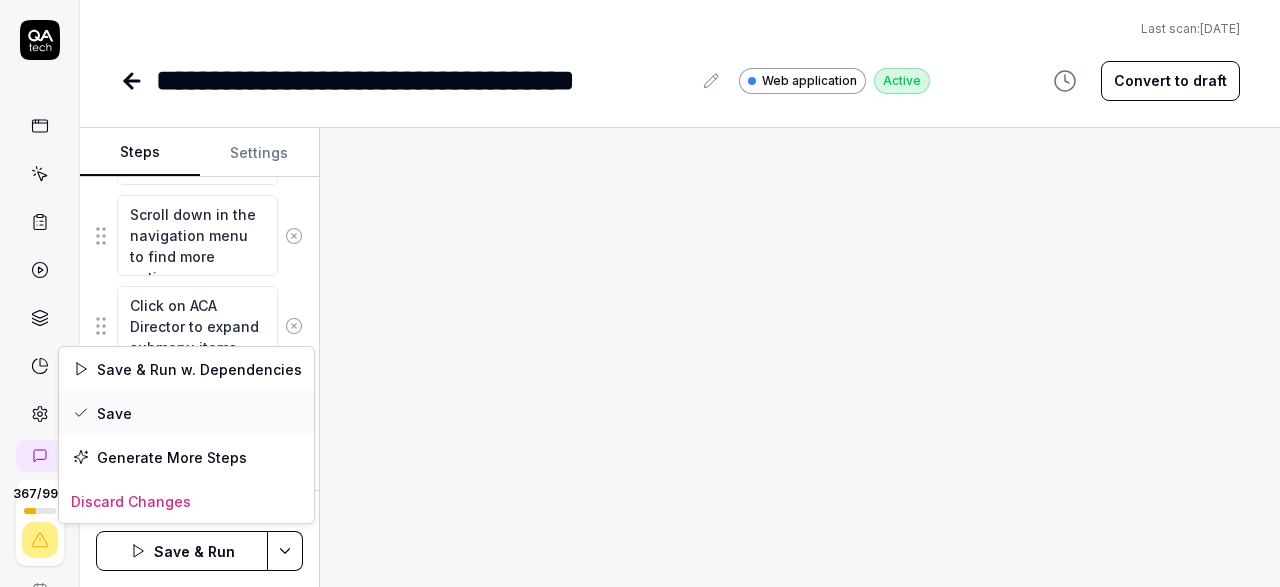 click on "Save" at bounding box center [186, 413] 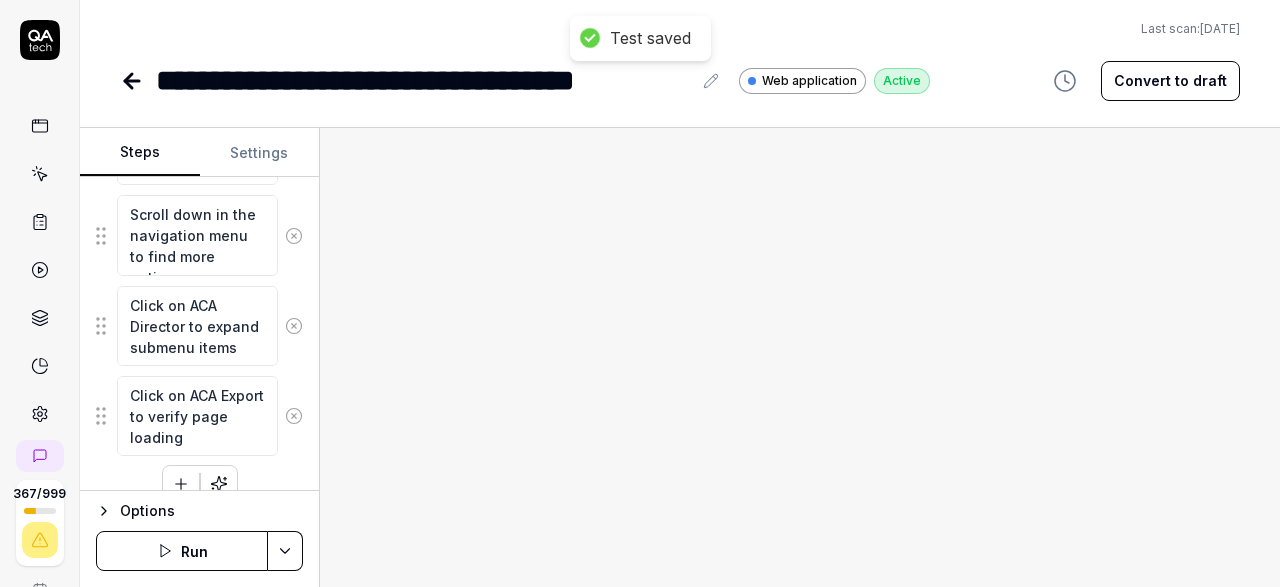 scroll, scrollTop: 687, scrollLeft: 0, axis: vertical 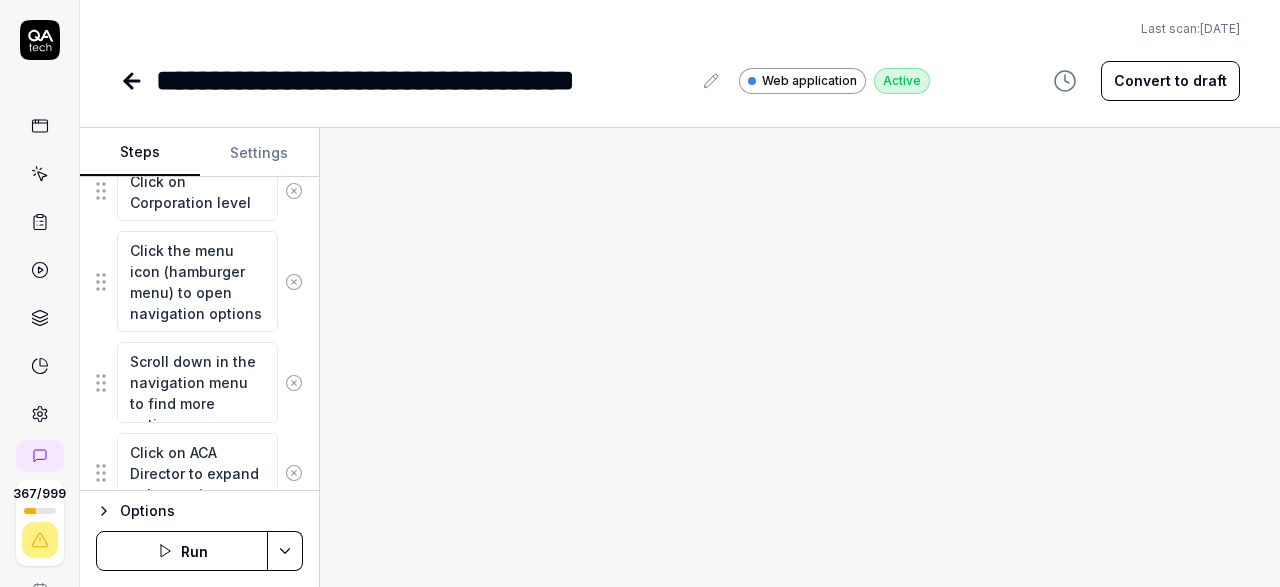 click on "Run" at bounding box center [182, 551] 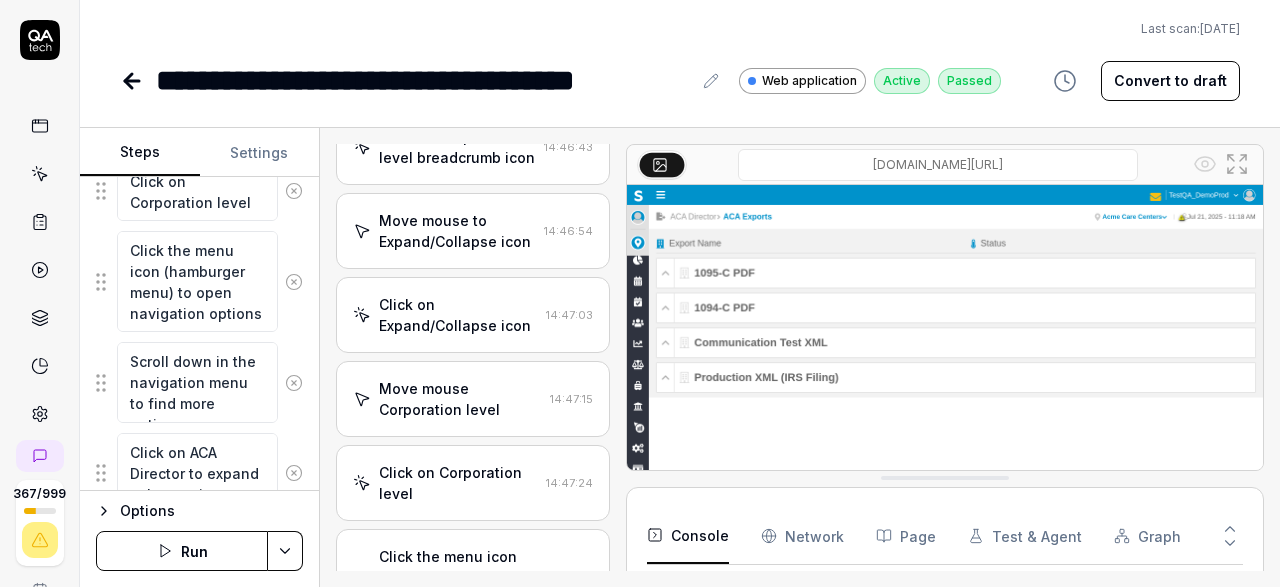 scroll, scrollTop: 319, scrollLeft: 0, axis: vertical 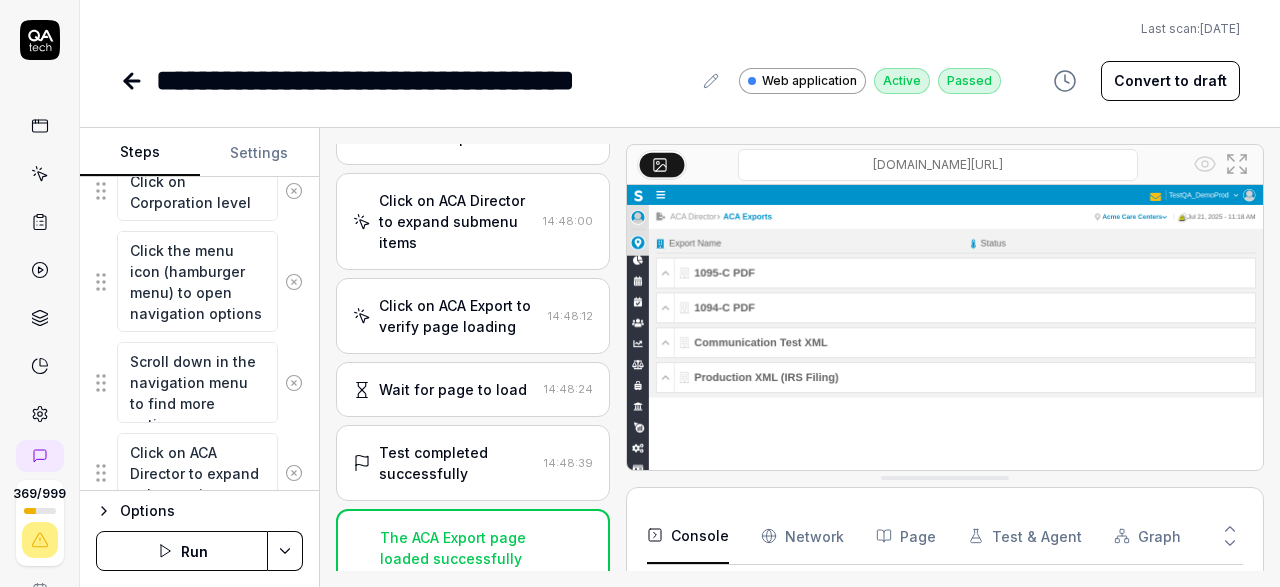 click 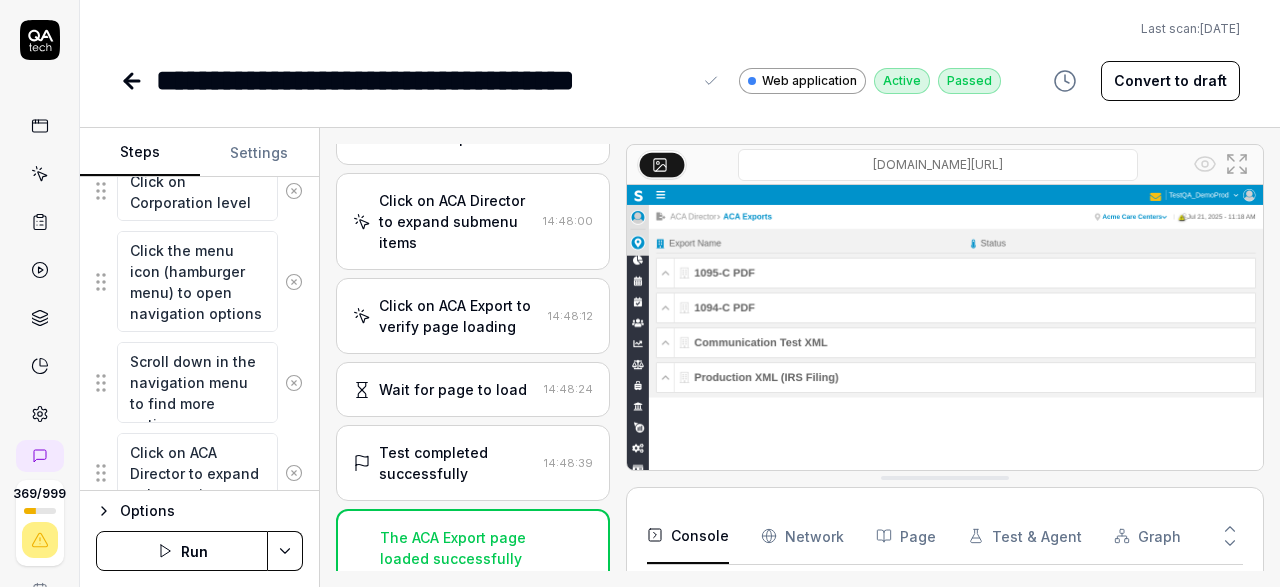 click on "**********" at bounding box center (423, 80) 